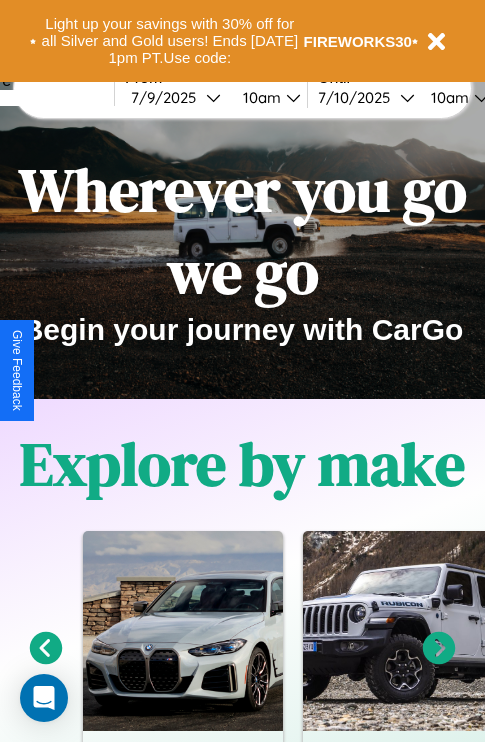 scroll, scrollTop: 757, scrollLeft: 0, axis: vertical 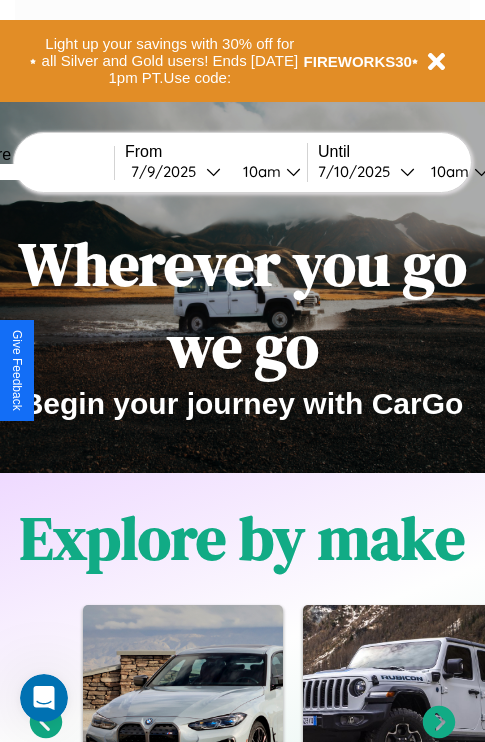 click at bounding box center [39, 172] 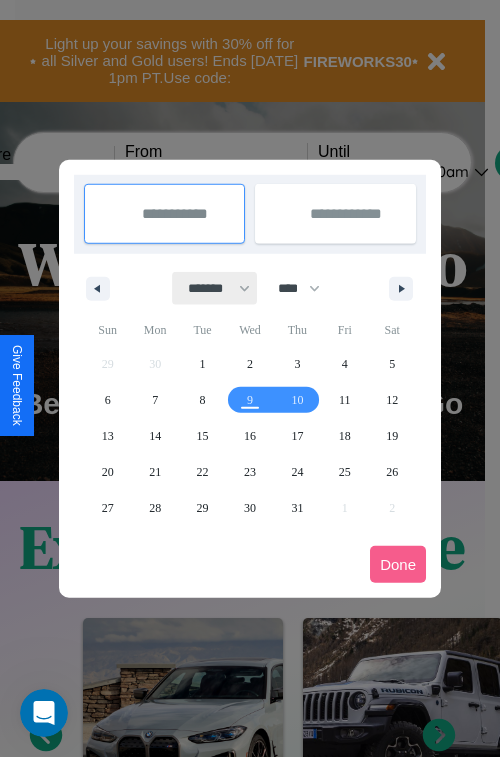 click on "******* ******** ***** ***** *** **** **** ****** ********* ******* ******** ********" at bounding box center (215, 288) 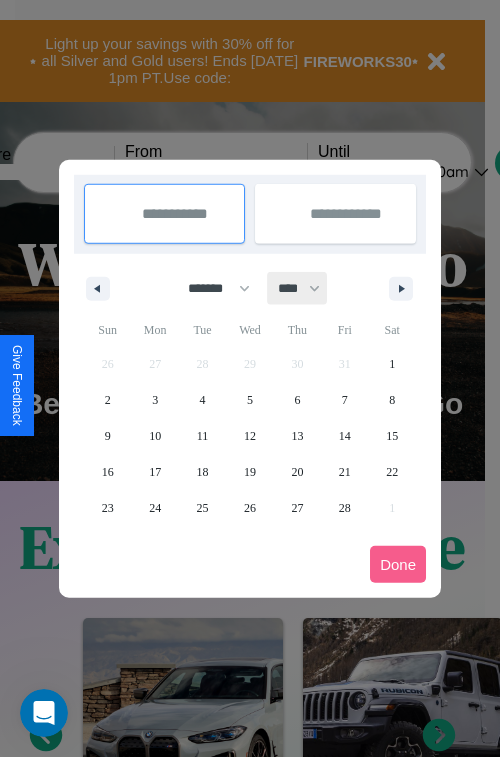 click on "**** **** **** **** **** **** **** **** **** **** **** **** **** **** **** **** **** **** **** **** **** **** **** **** **** **** **** **** **** **** **** **** **** **** **** **** **** **** **** **** **** **** **** **** **** **** **** **** **** **** **** **** **** **** **** **** **** **** **** **** **** **** **** **** **** **** **** **** **** **** **** **** **** **** **** **** **** **** **** **** **** **** **** **** **** **** **** **** **** **** **** **** **** **** **** **** **** **** **** **** **** **** **** **** **** **** **** **** **** **** **** **** **** **** **** **** **** **** **** **** ****" at bounding box center (298, 288) 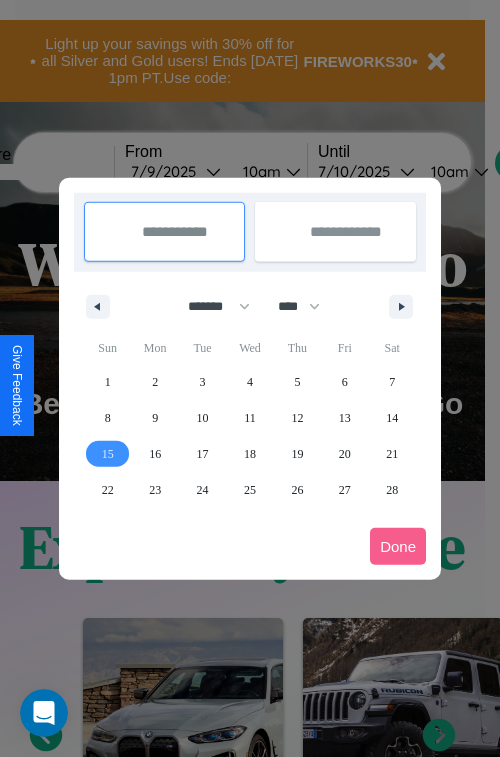 click on "15" at bounding box center [108, 454] 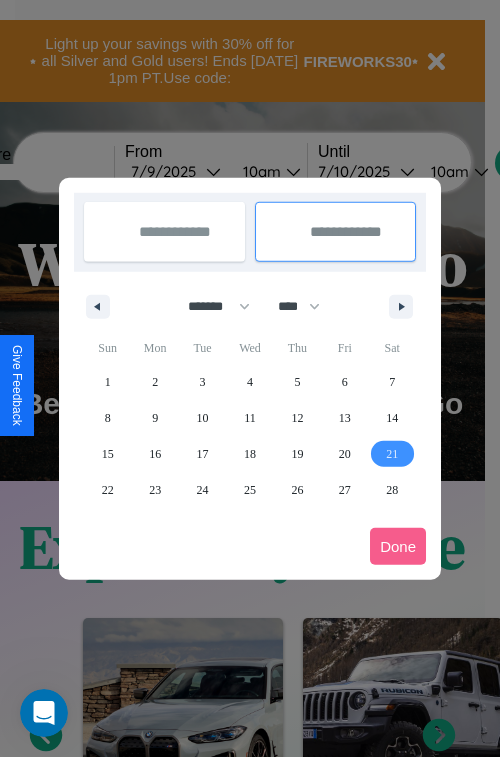 click on "21" at bounding box center (392, 454) 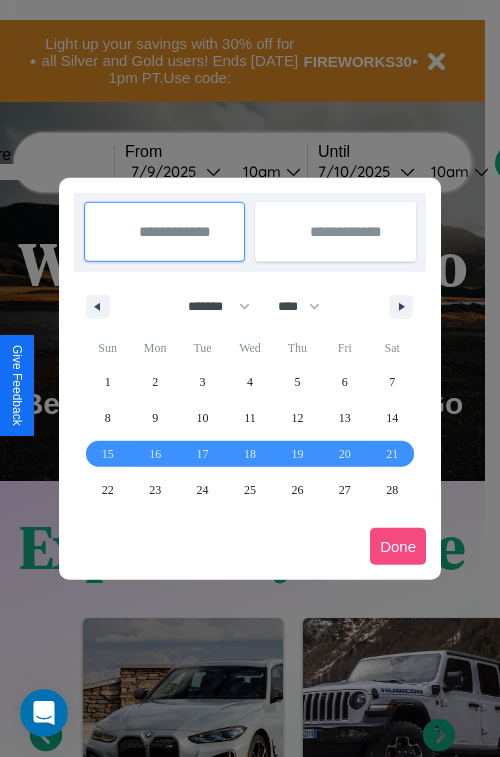 click on "Done" at bounding box center (398, 546) 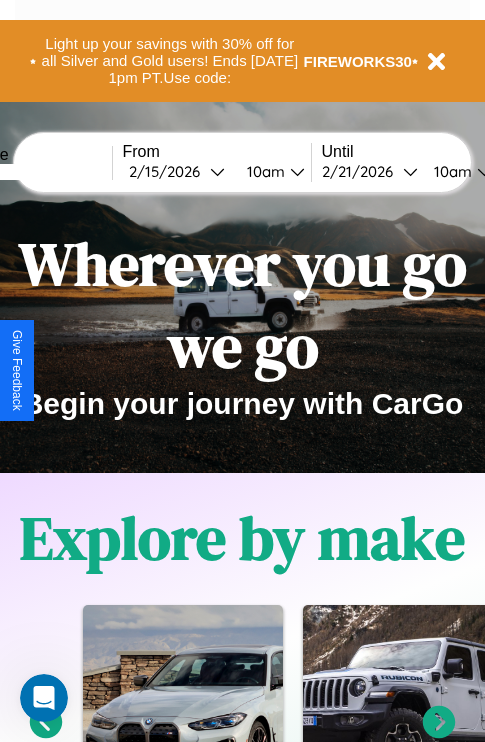 click on "10am" at bounding box center [263, 171] 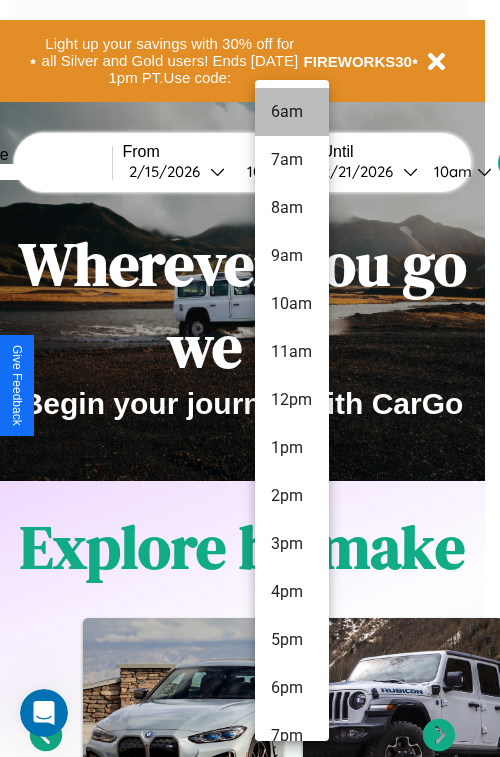 click on "6am" at bounding box center [292, 112] 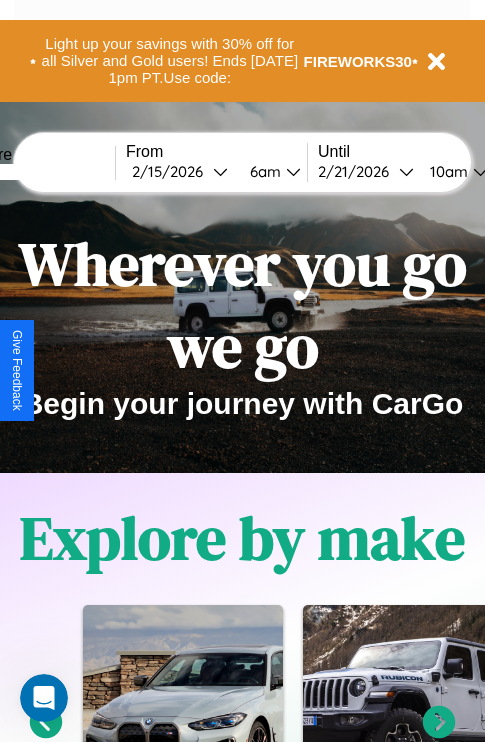 scroll, scrollTop: 0, scrollLeft: 71, axis: horizontal 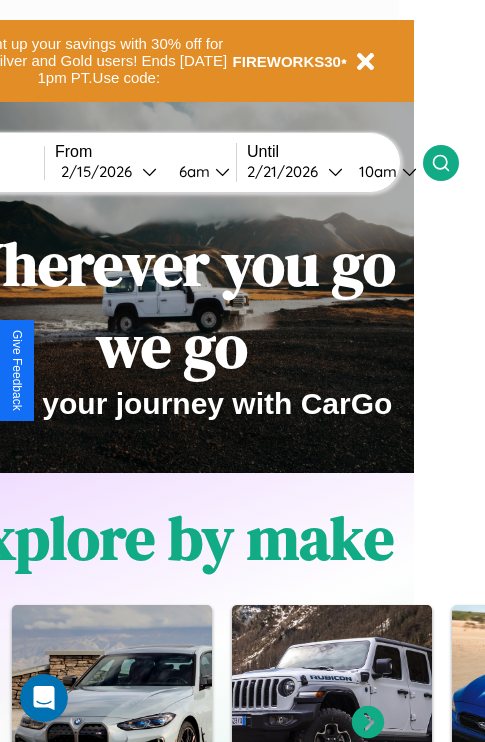 click 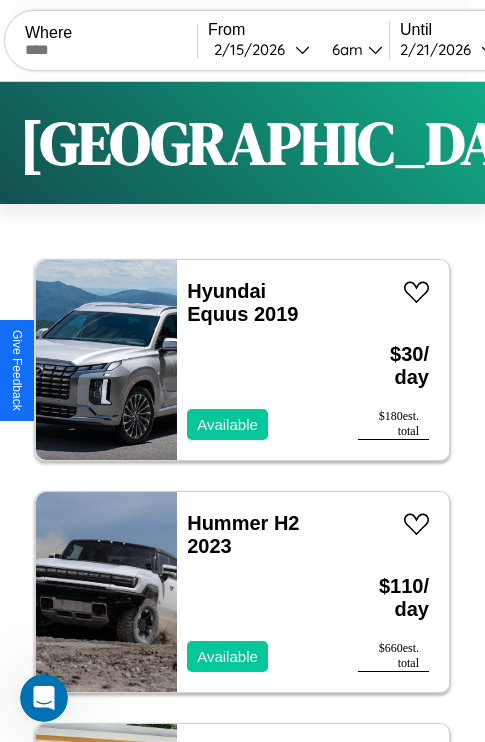 scroll, scrollTop: 95, scrollLeft: 0, axis: vertical 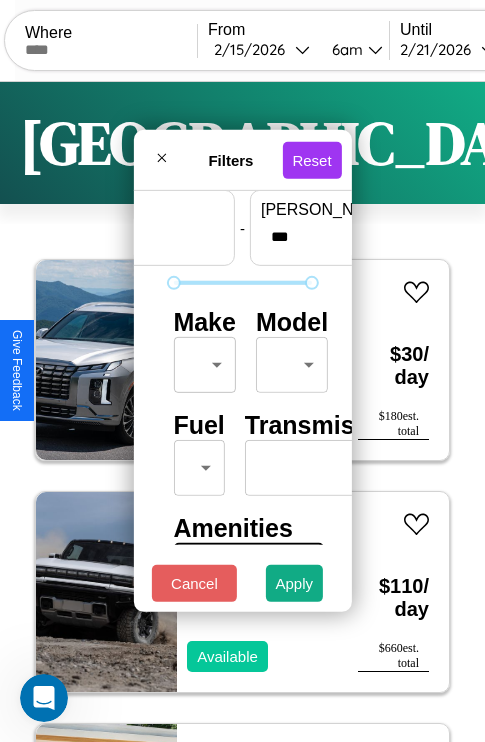click on "CarGo Where From [DATE] 6am Until [DATE] 10am Become a Host Login Sign Up Denver Filters 153  cars in this area These cars can be picked up in this city. Hyundai   Equus   2019 Available $ 30  / day $ 180  est. total Hummer   H2   2023 Available $ 110  / day $ 660  est. total Lincoln   Town Car   2016 Available $ 40  / day $ 240  est. total GMC   DS   2018 Unavailable $ 130  / day $ 780  est. total Lamborghini   147   2021 Available $ 160  / day $ 960  est. total Hummer   H2   2021 Available $ 150  / day $ 900  est. total Volkswagen   Dasher   2022 Available $ 70  / day $ 420  est. total Volvo   B10M   2024 Available $ 100  / day $ 600  est. total Honda   FourTrax   2023 Available $ 60  / day $ 360  est. total Alfa Romeo   Spider   2023 Available $ 90  / day $ 540  est. total Infiniti   JX35   2020 Available $ 80  / day $ 480  est. total Hummer   H1   2014 Unavailable $ 130  / day $ 780  est. total Dodge   OMNI   2022 Unavailable $ 70  / day $ 420  est. total Jaguar   XE   2014 Unavailable $ 130" at bounding box center [242, 412] 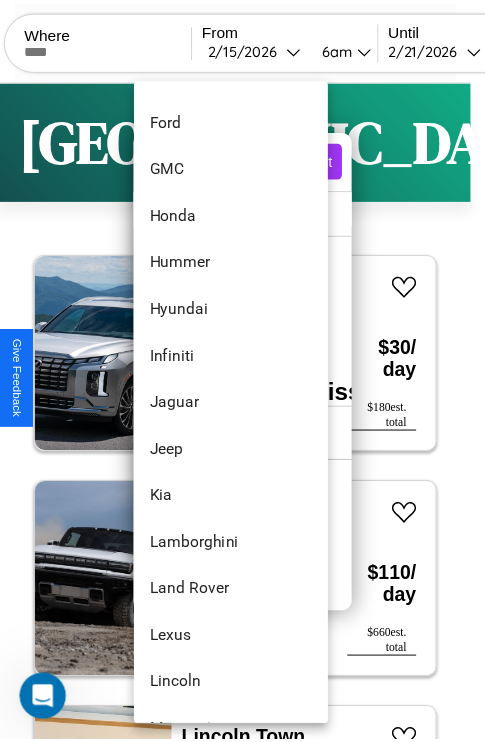 scroll, scrollTop: 662, scrollLeft: 0, axis: vertical 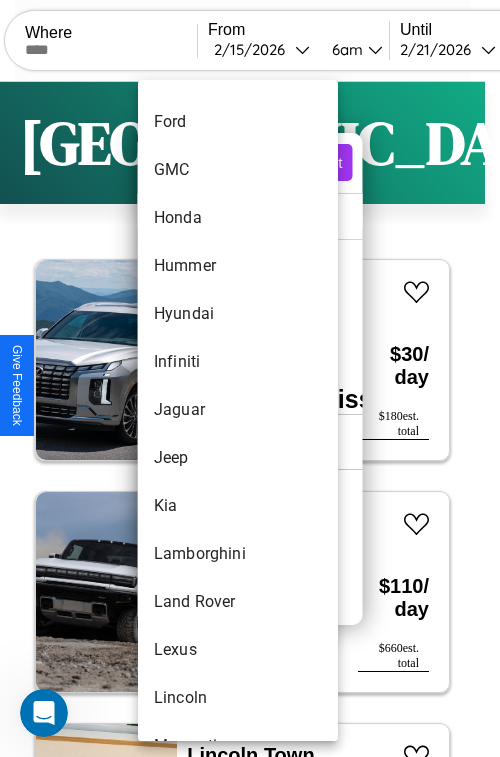 click on "Jaguar" at bounding box center [238, 410] 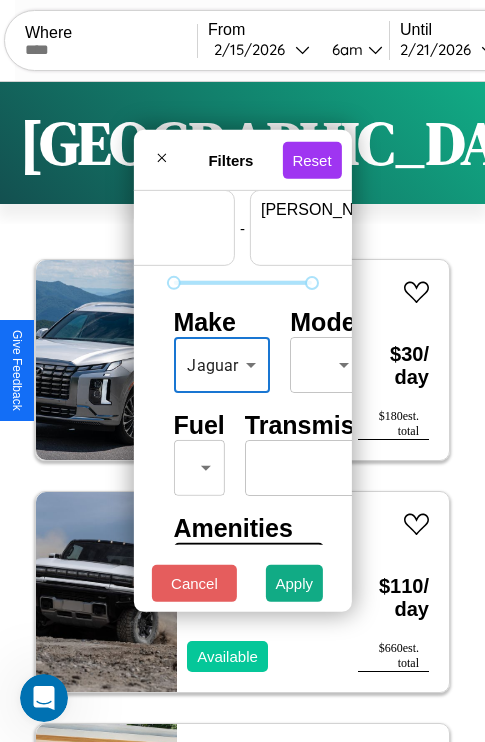 scroll, scrollTop: 59, scrollLeft: 124, axis: both 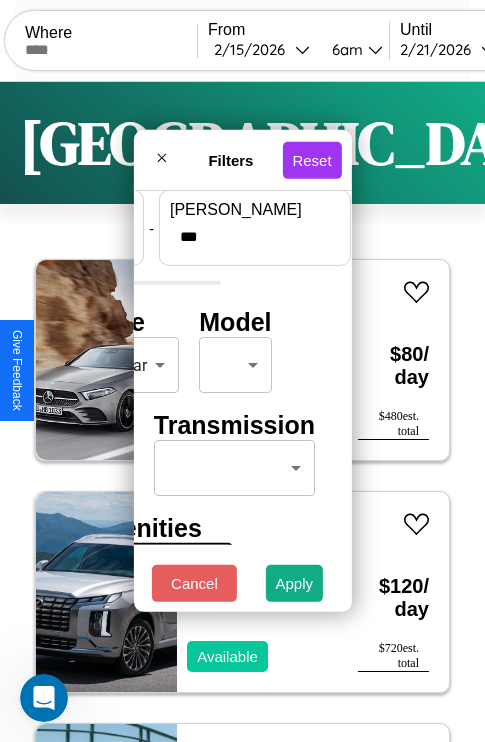 type on "***" 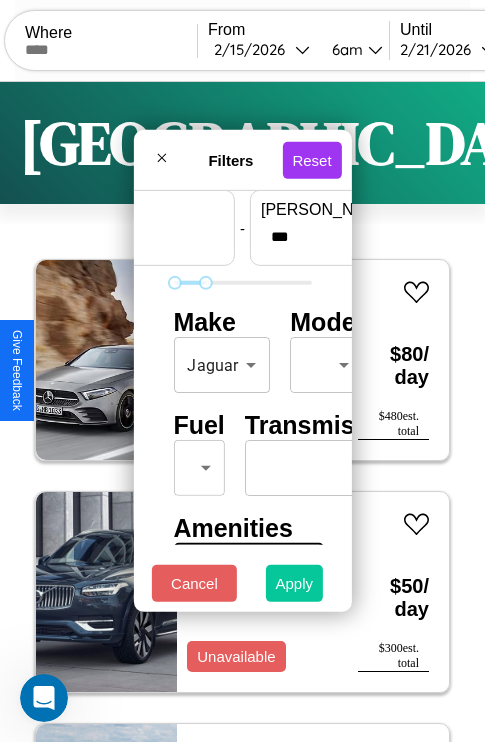 type on "*" 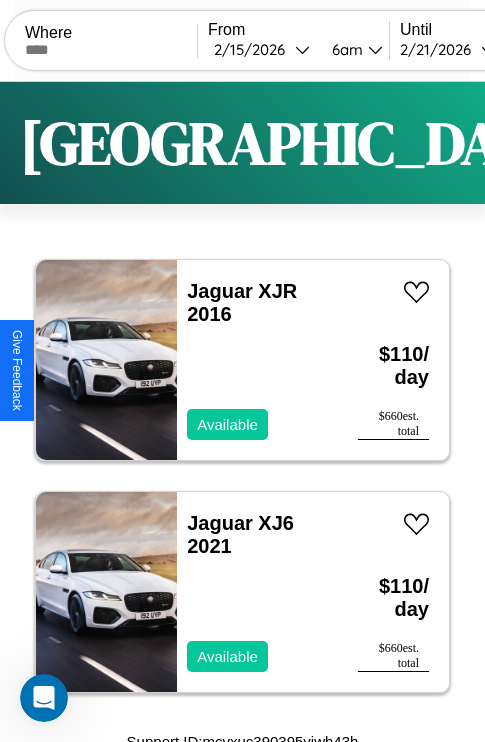 scroll, scrollTop: 13, scrollLeft: 0, axis: vertical 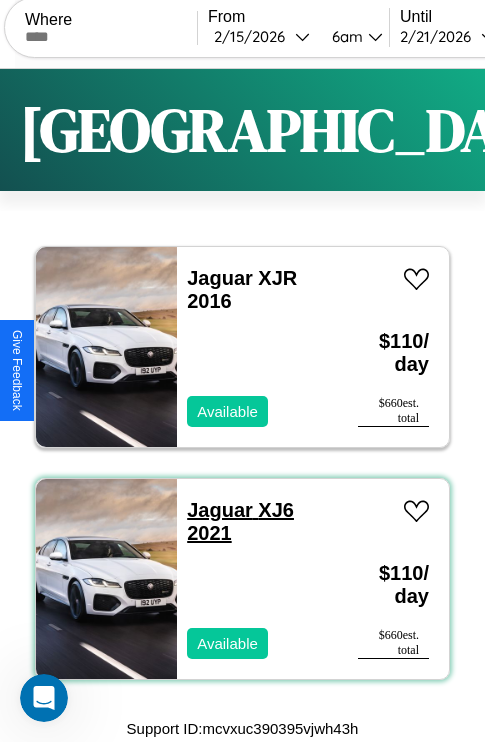 click on "Jaguar   XJ6   2021" at bounding box center (240, 521) 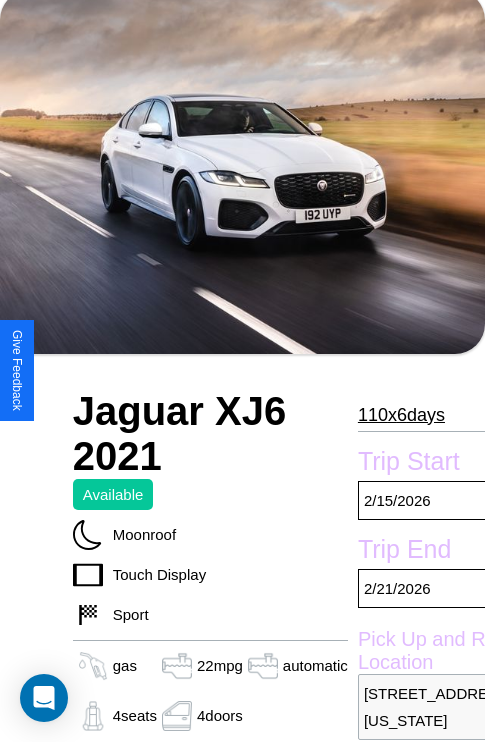 scroll, scrollTop: 135, scrollLeft: 0, axis: vertical 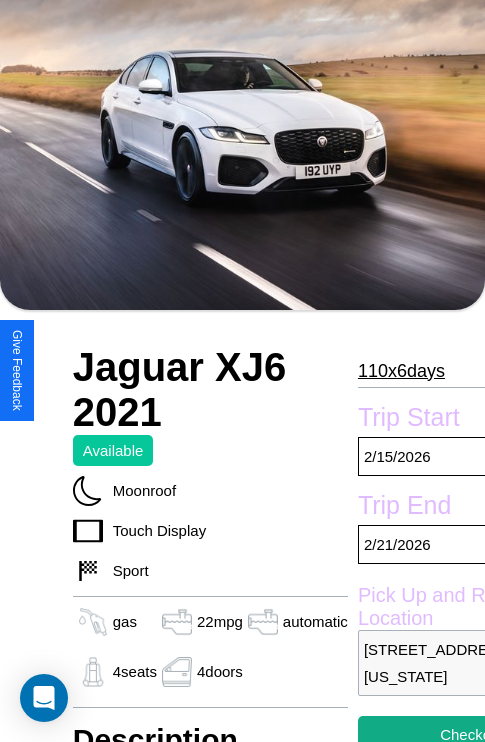 click on "110  x  6  days" at bounding box center (401, 371) 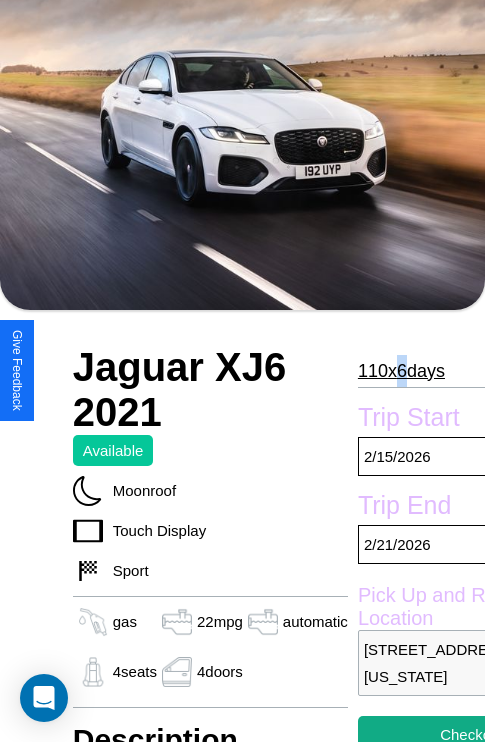 click on "110  x  6  days" at bounding box center [401, 371] 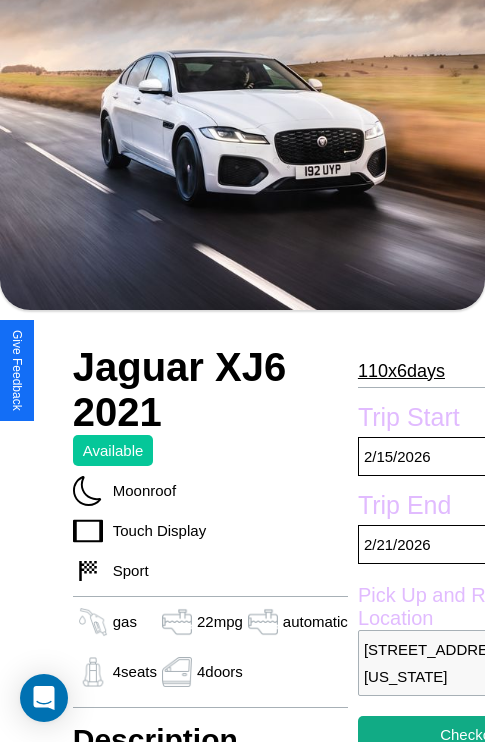 click on "110  x  6  days" at bounding box center [401, 371] 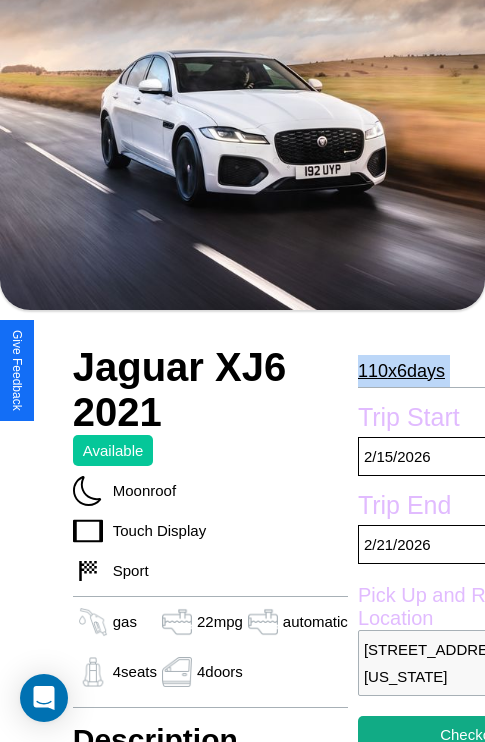 click on "110  x  6  days" at bounding box center (401, 371) 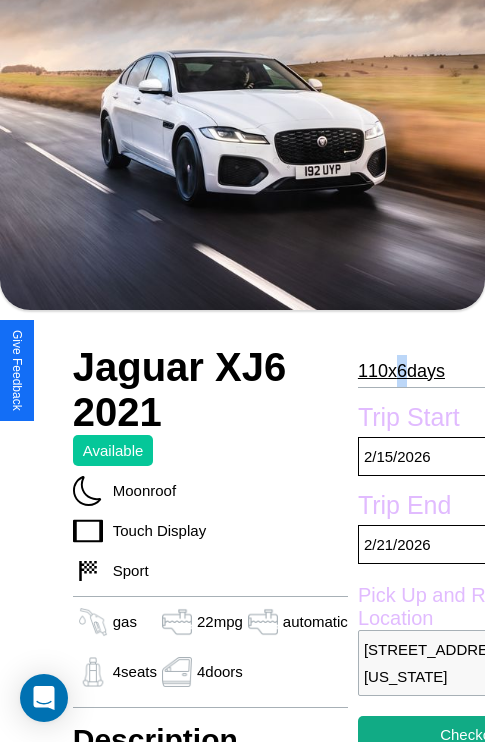 click on "110  x  6  days" at bounding box center (401, 371) 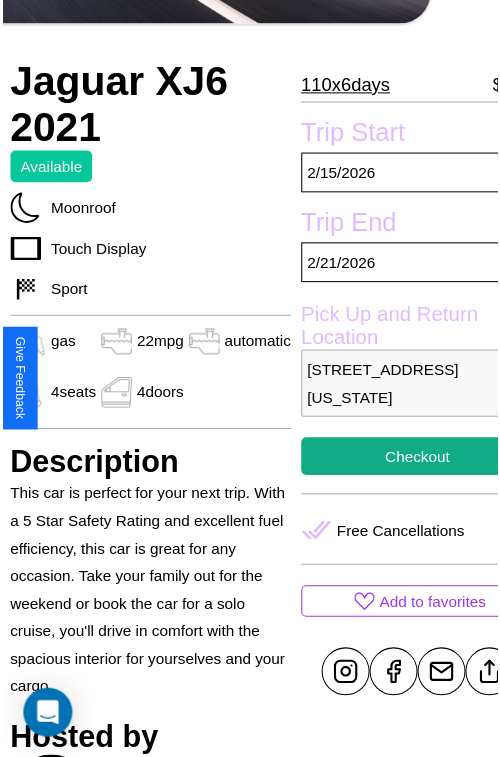scroll, scrollTop: 499, scrollLeft: 84, axis: both 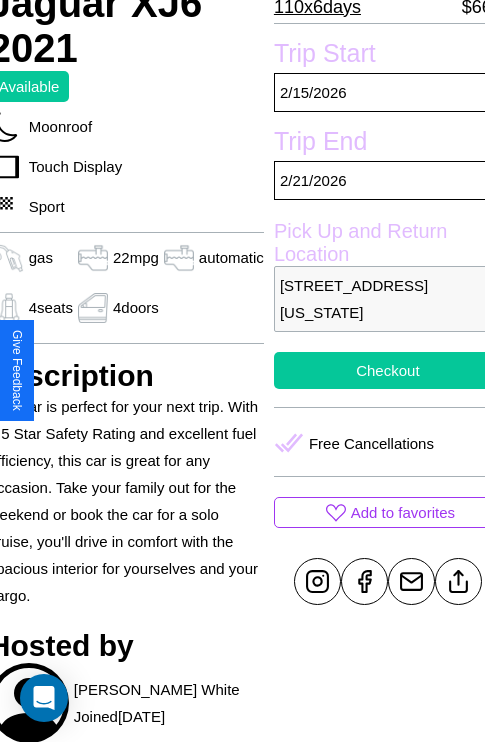 click on "Checkout" at bounding box center [388, 370] 